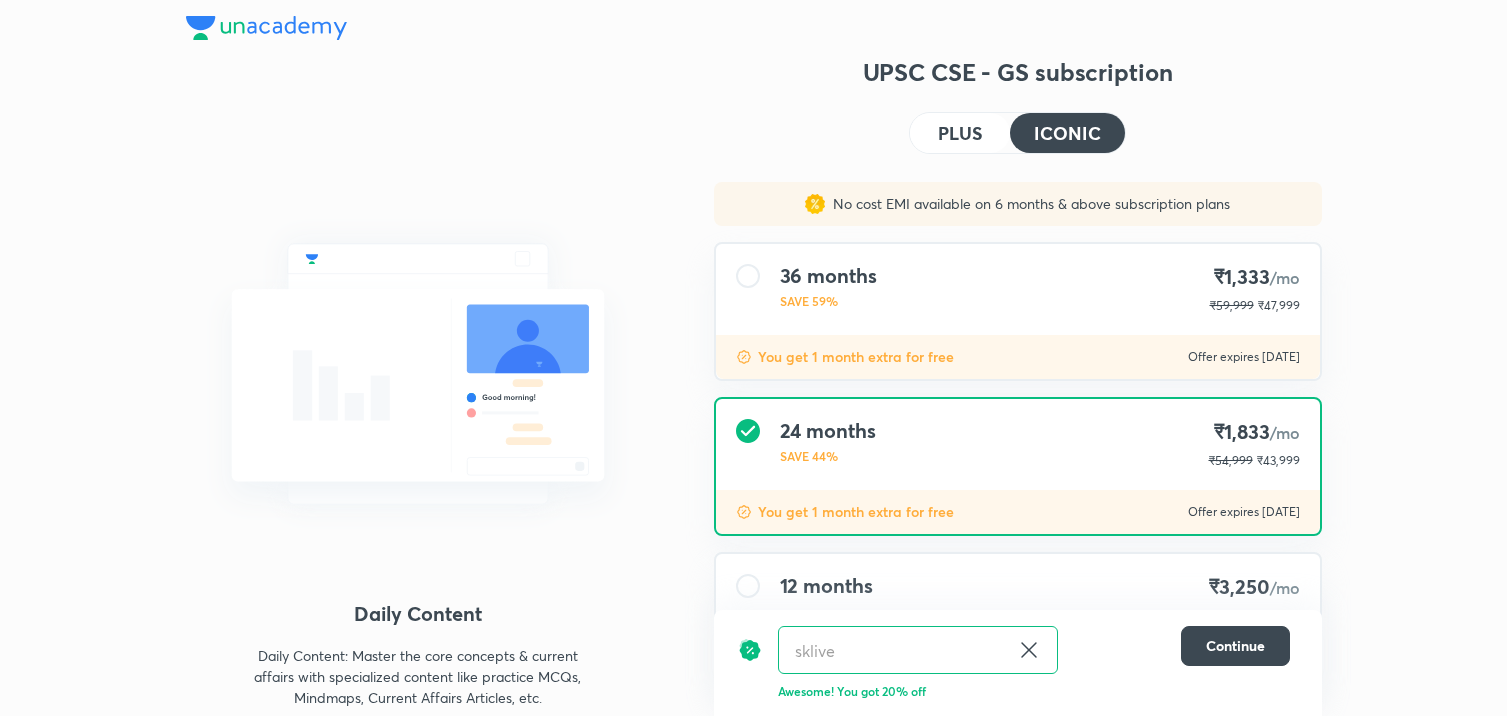 scroll, scrollTop: 0, scrollLeft: 0, axis: both 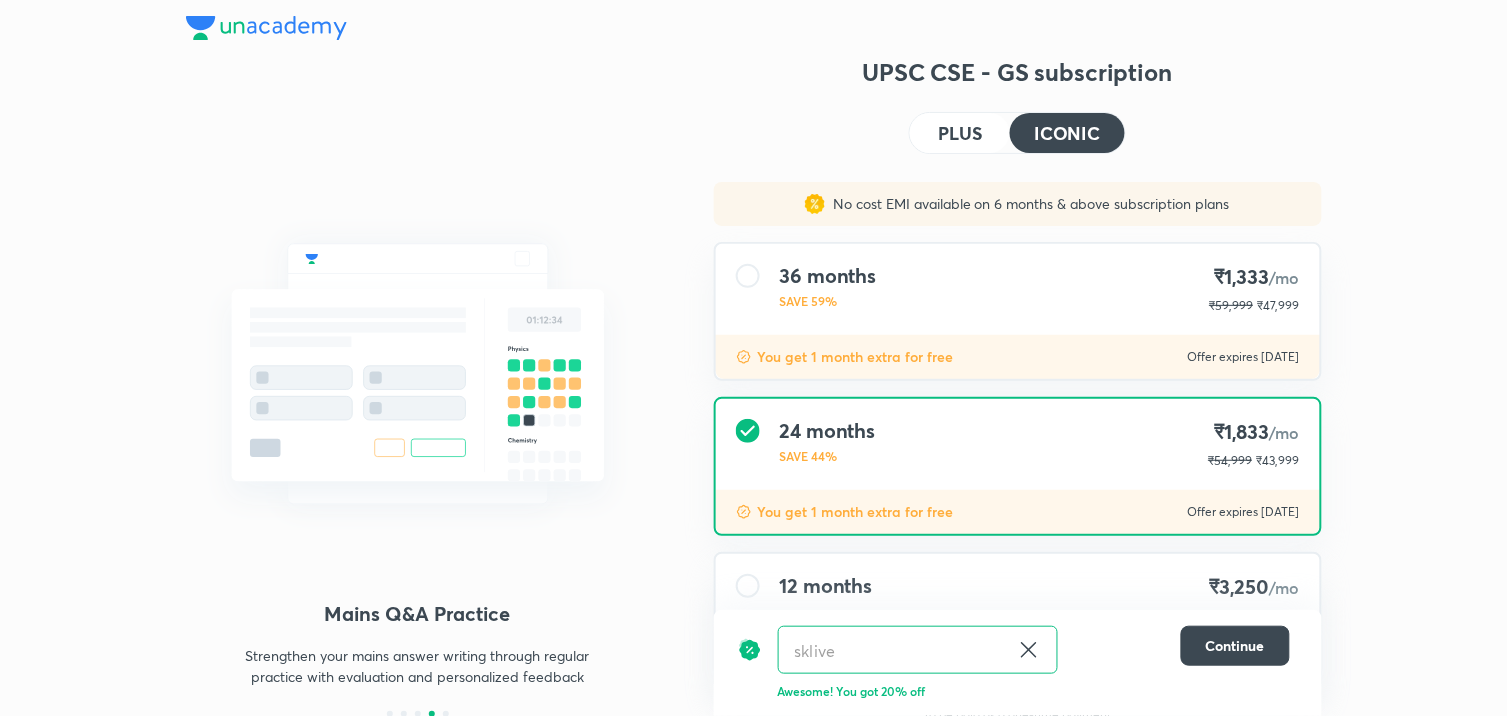 click on "PLUS" at bounding box center (960, 133) 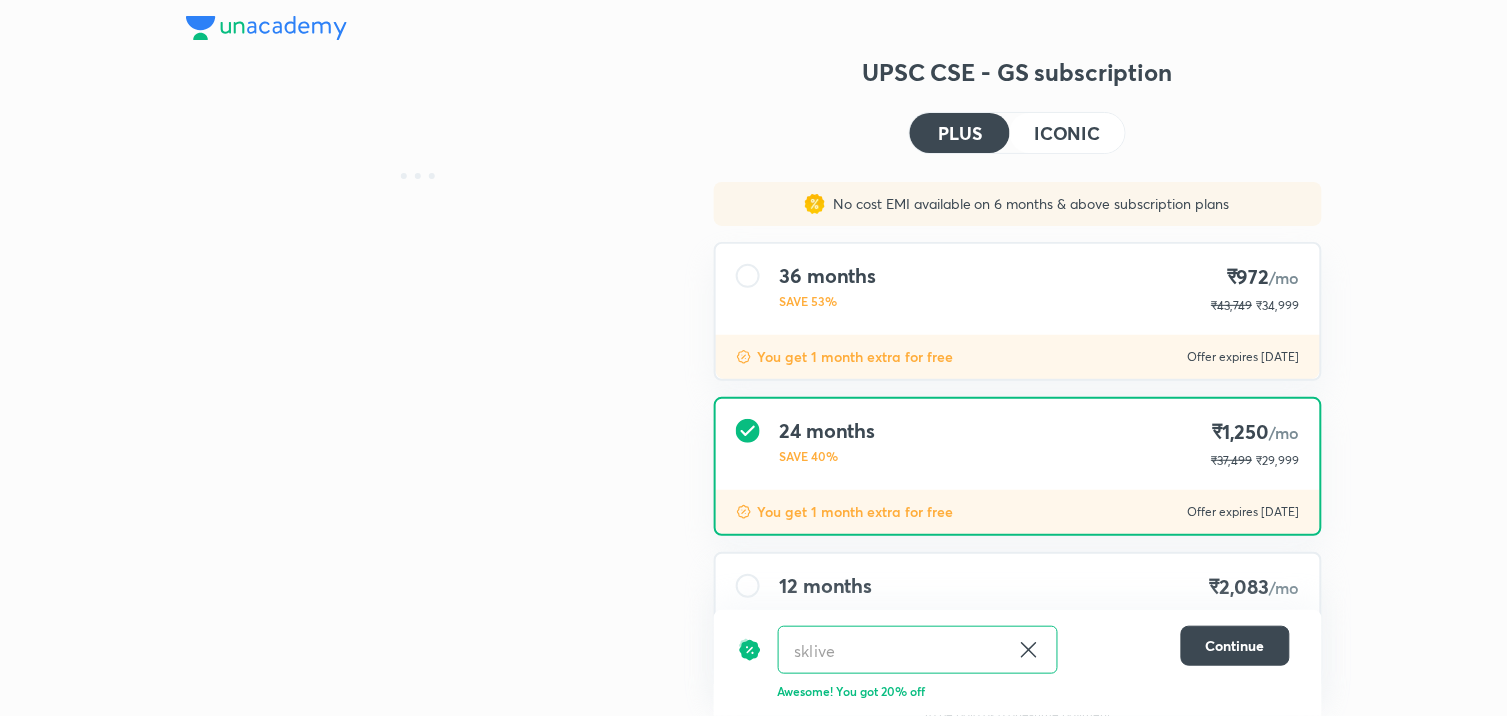 scroll, scrollTop: 114, scrollLeft: 0, axis: vertical 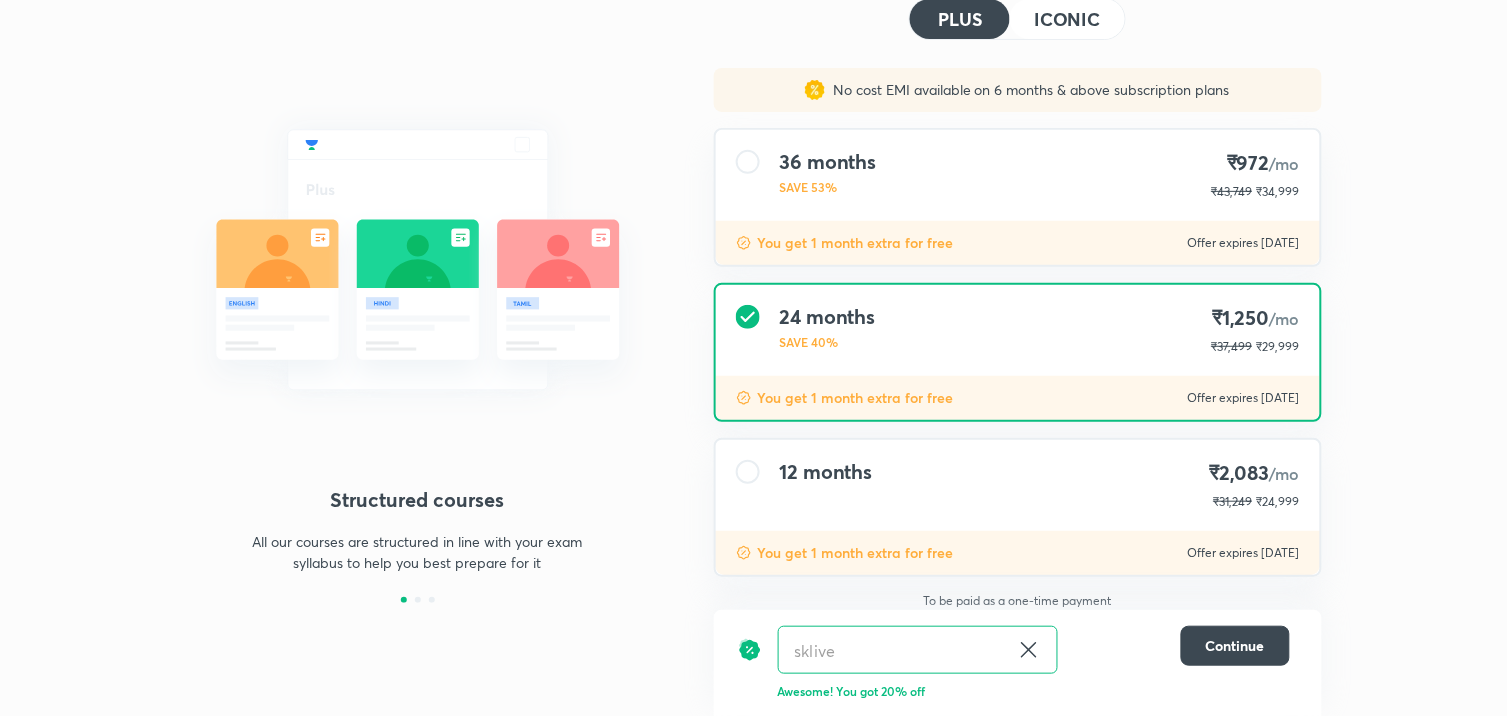 click at bounding box center (748, 472) 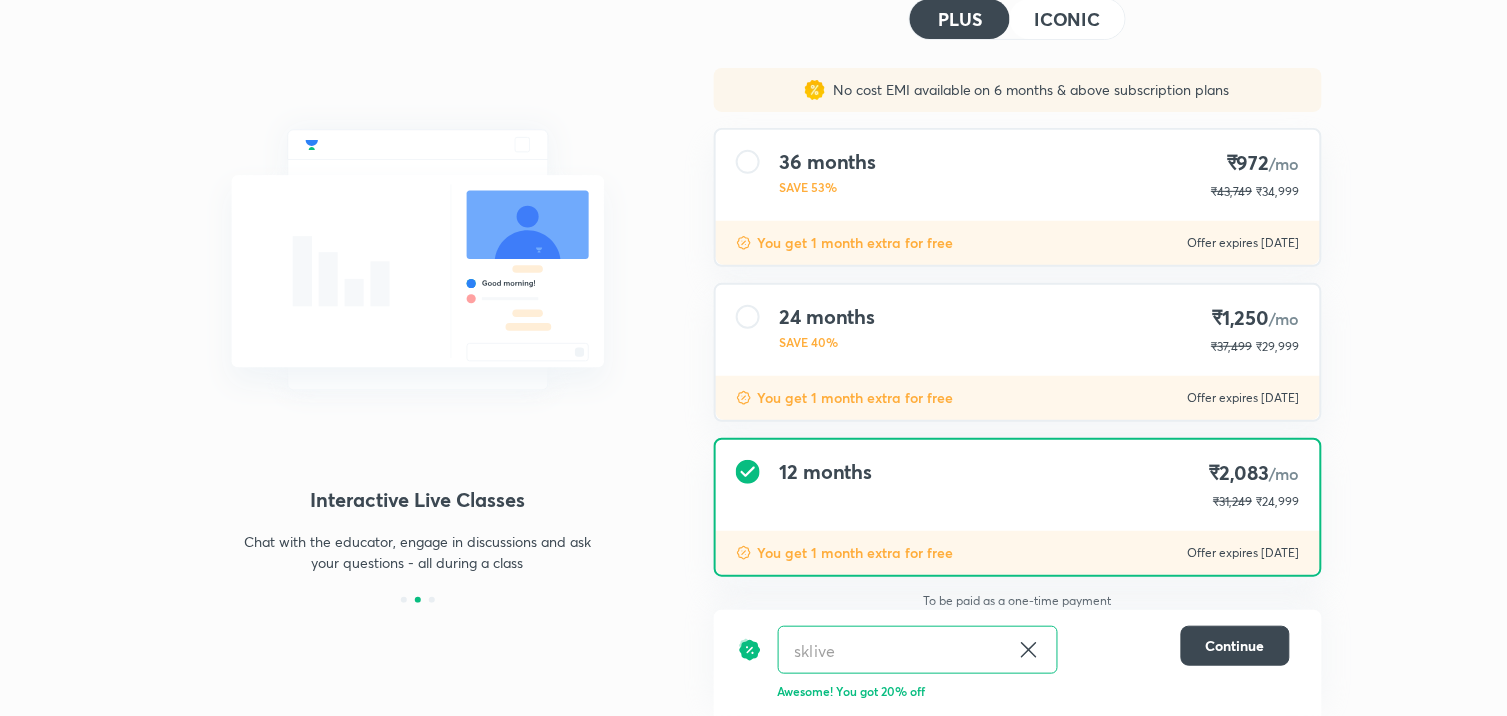 scroll, scrollTop: 0, scrollLeft: 0, axis: both 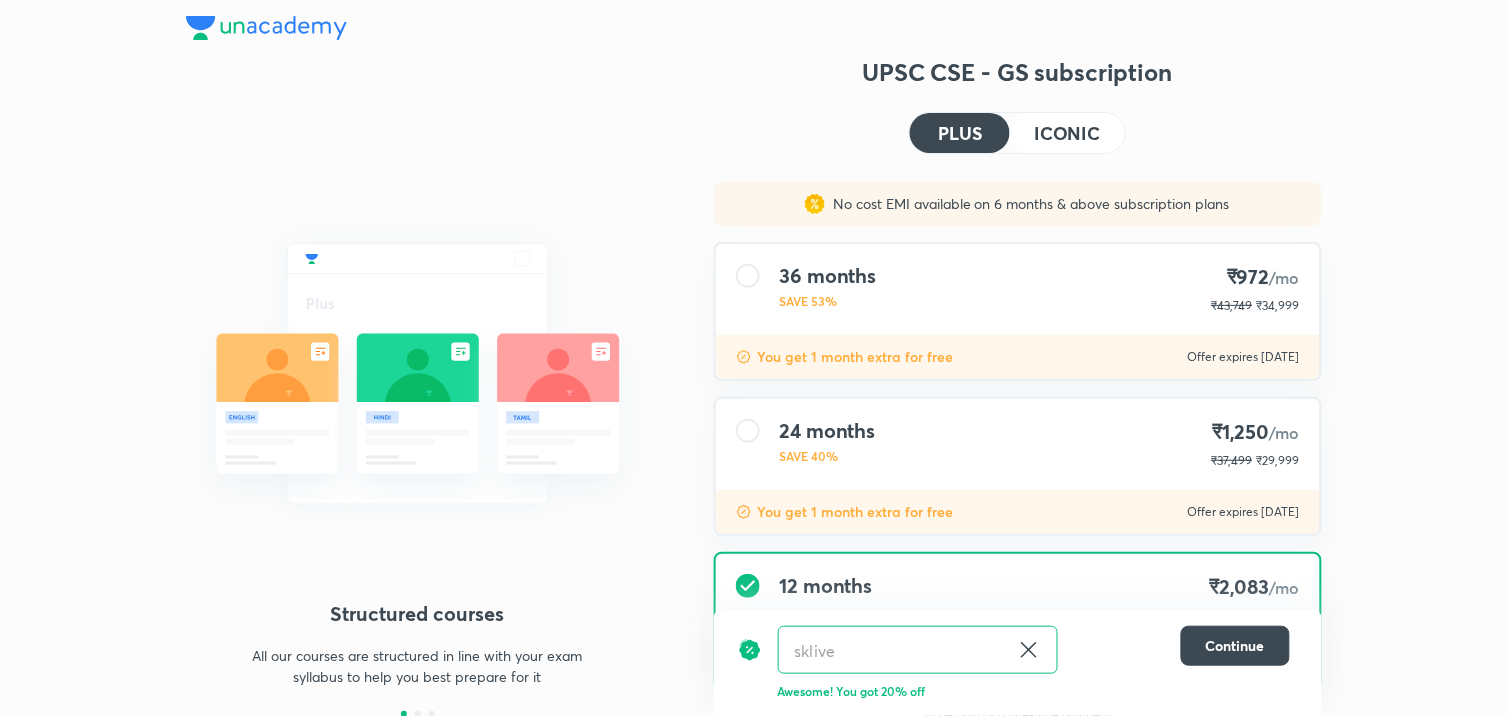 click at bounding box center [266, 28] 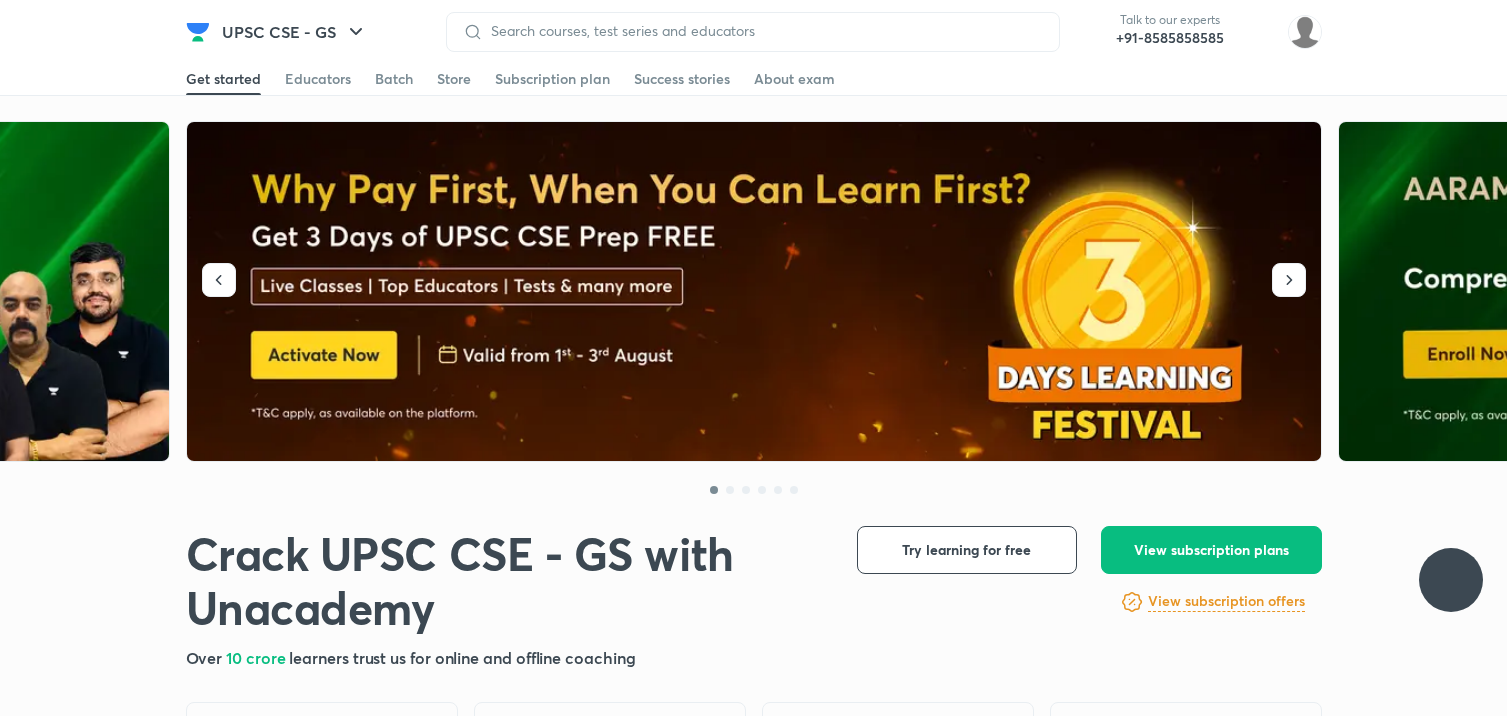scroll, scrollTop: 0, scrollLeft: 0, axis: both 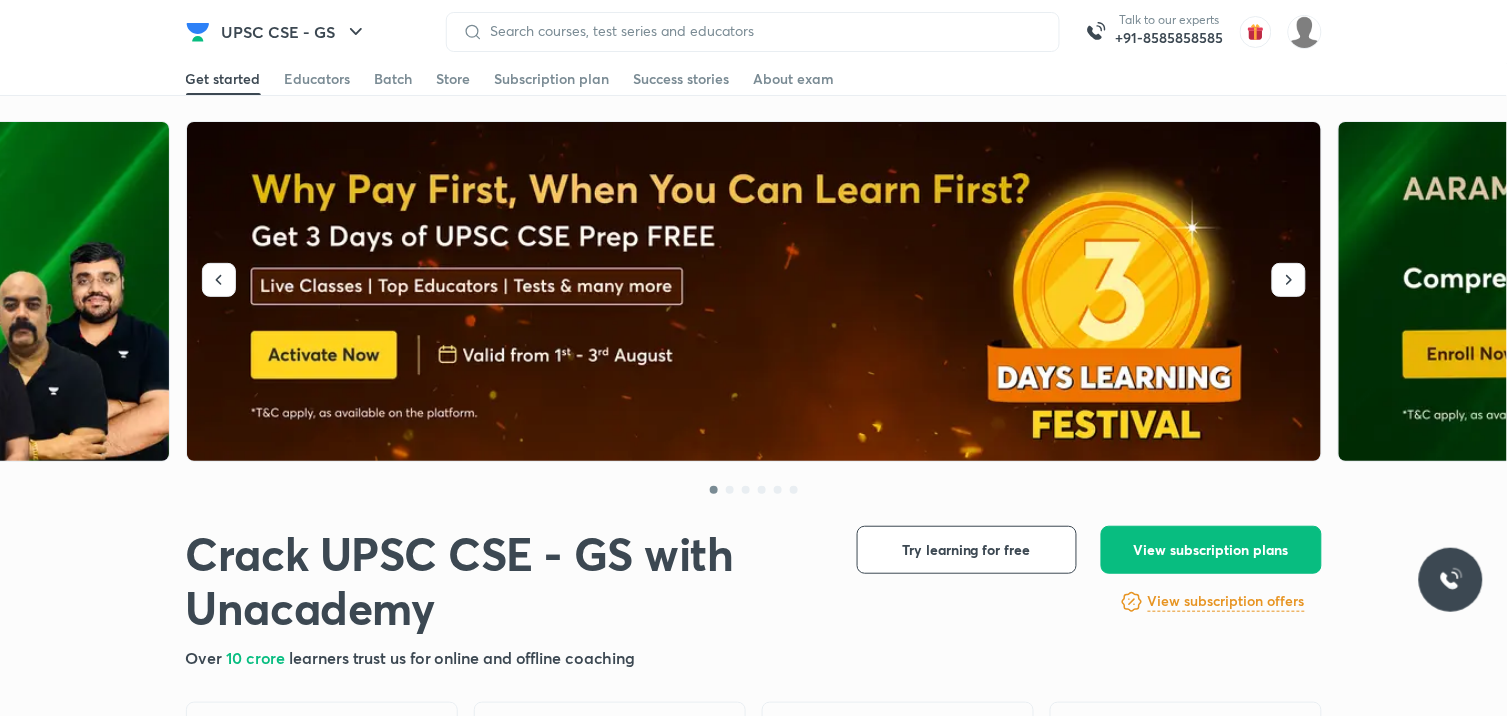 click on "Subscription plan" at bounding box center [552, 79] 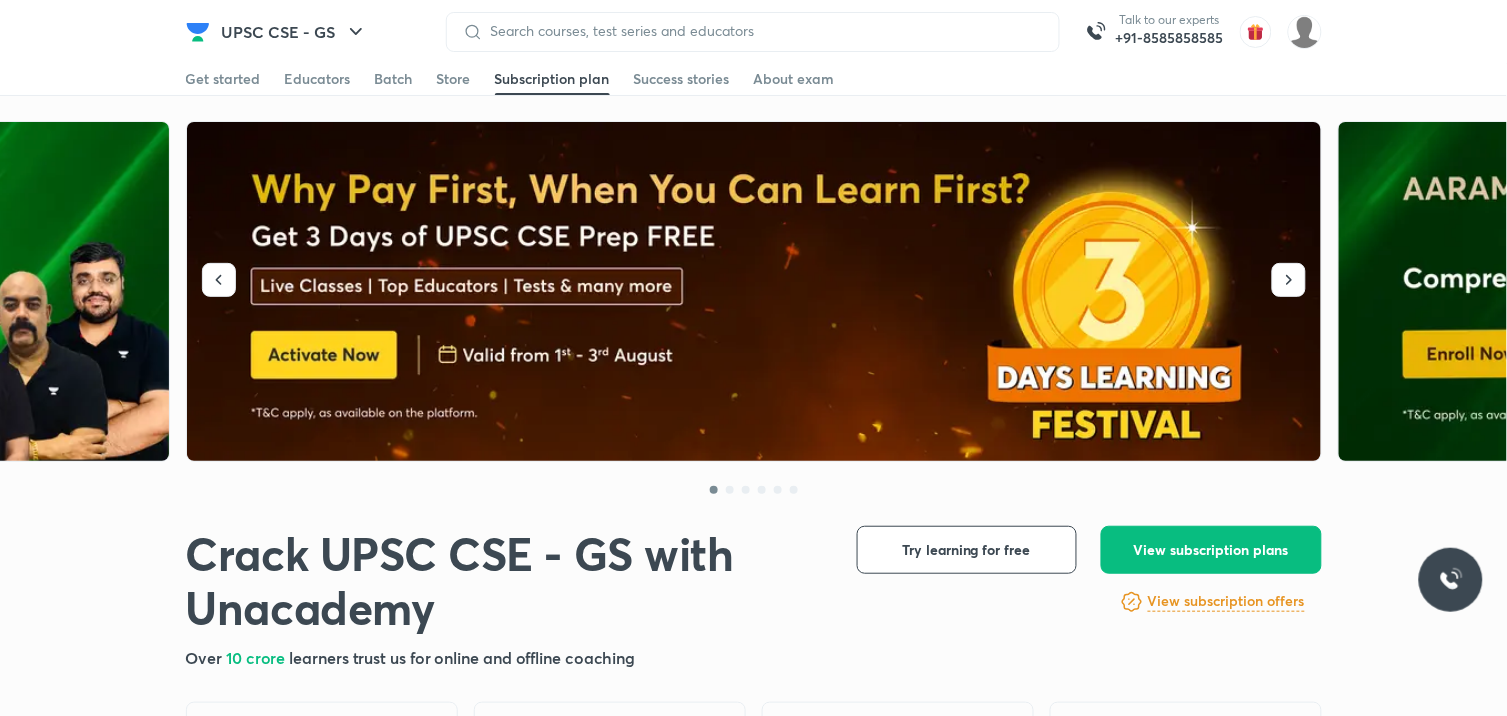 scroll, scrollTop: 111, scrollLeft: 0, axis: vertical 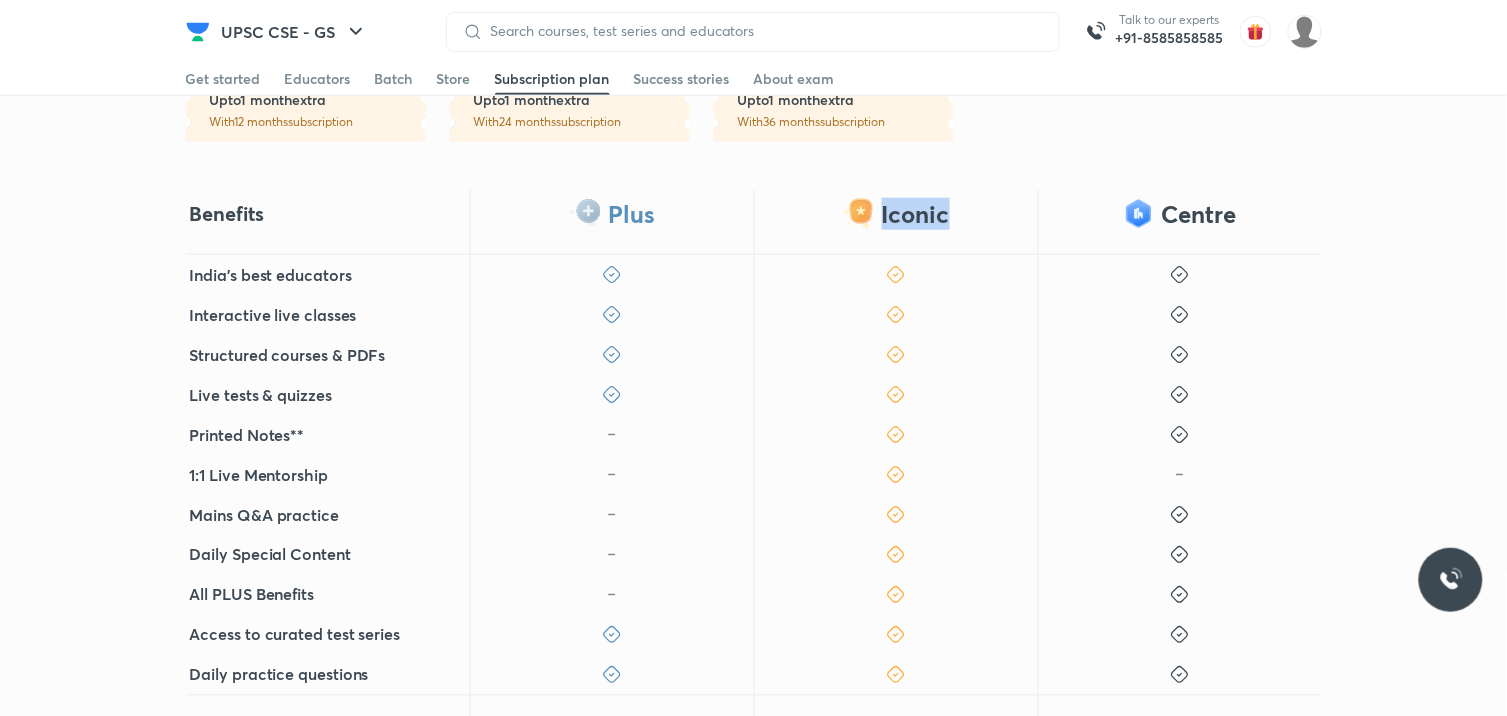 drag, startPoint x: 876, startPoint y: 217, endPoint x: 976, endPoint y: 212, distance: 100.12492 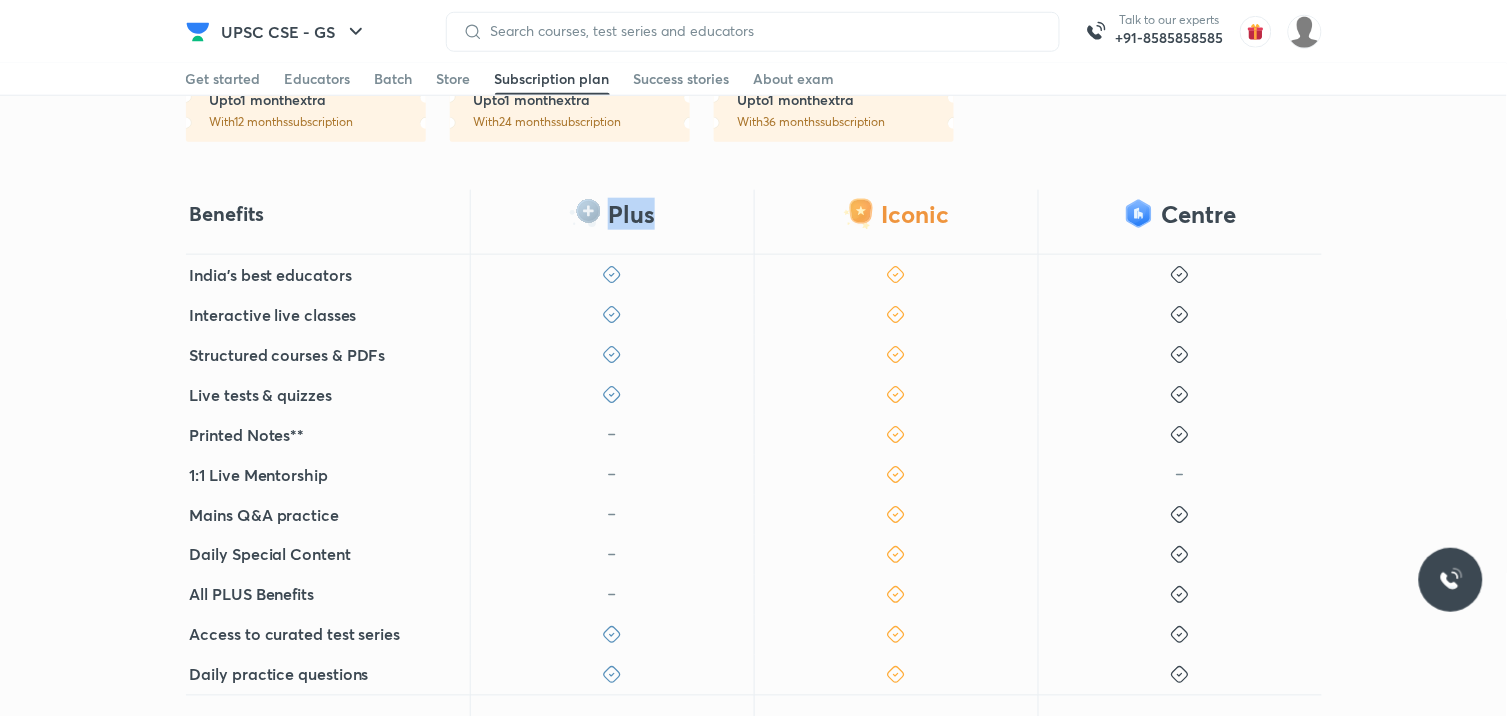 drag, startPoint x: 610, startPoint y: 214, endPoint x: 710, endPoint y: 223, distance: 100.40418 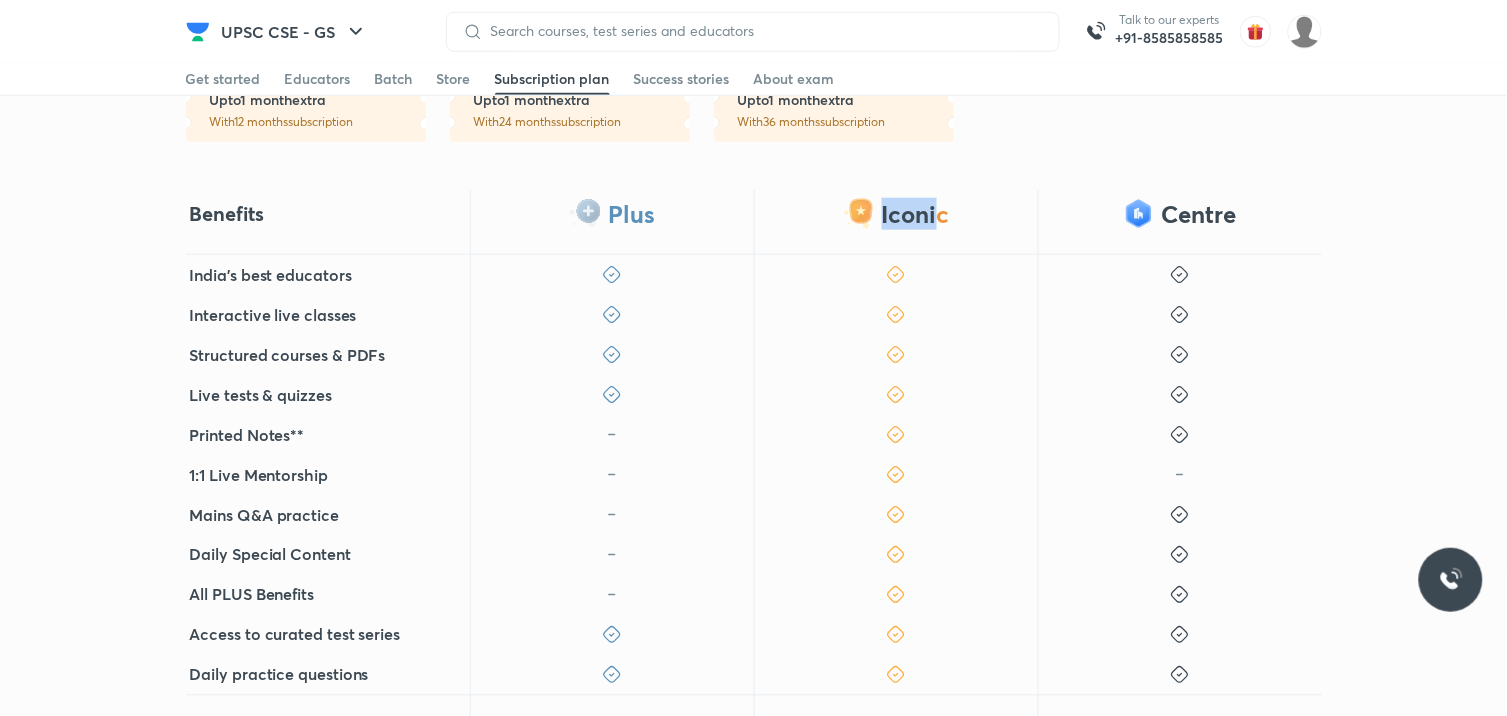 drag, startPoint x: 866, startPoint y: 216, endPoint x: 936, endPoint y: 222, distance: 70.256676 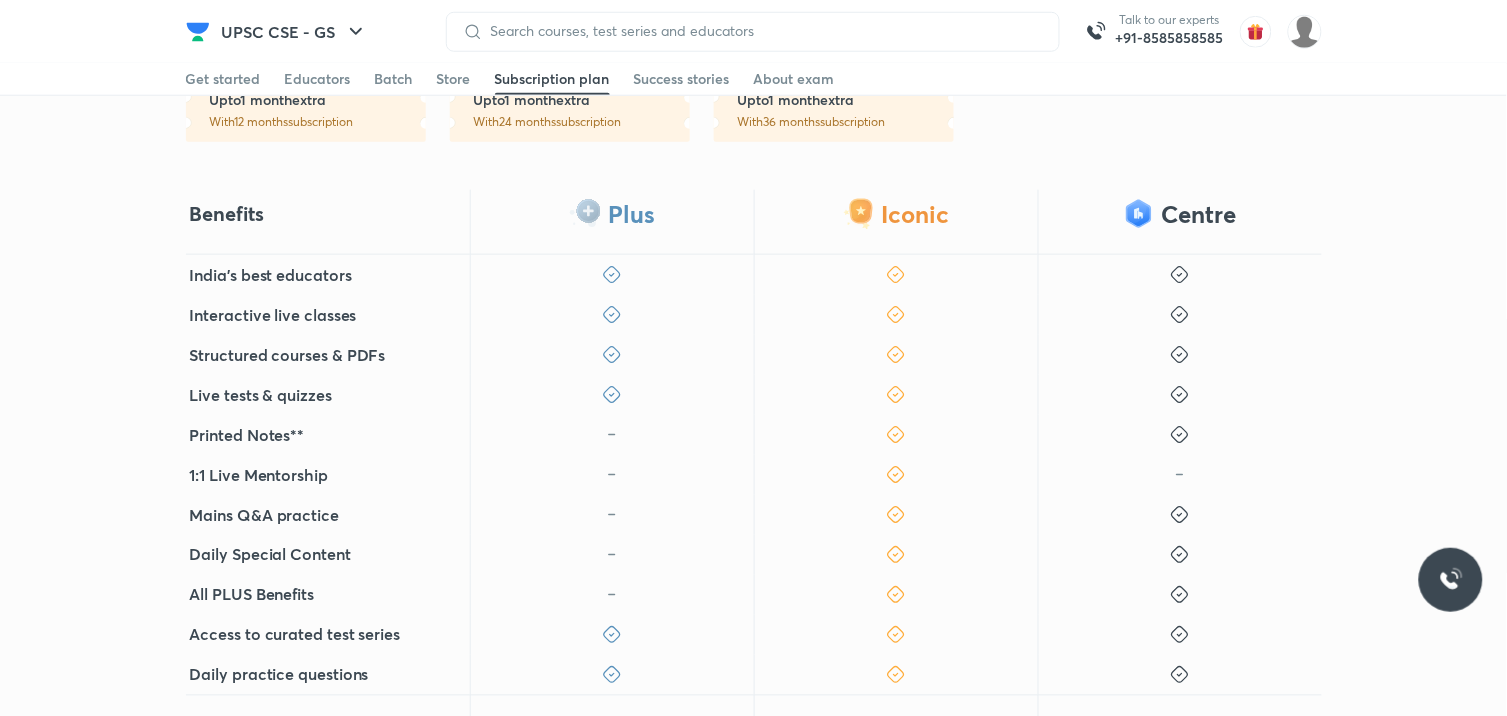 click on "Iconic" at bounding box center (896, 222) 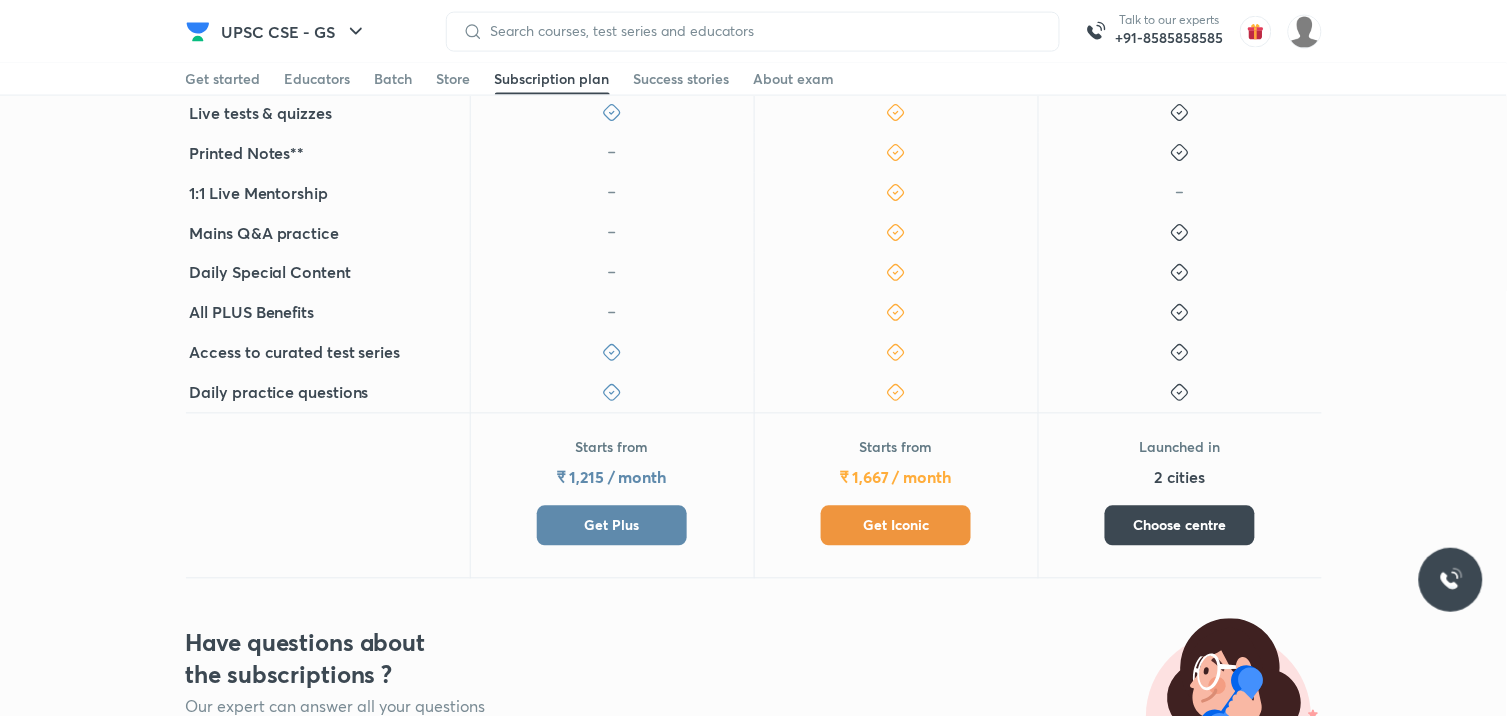 scroll, scrollTop: 777, scrollLeft: 0, axis: vertical 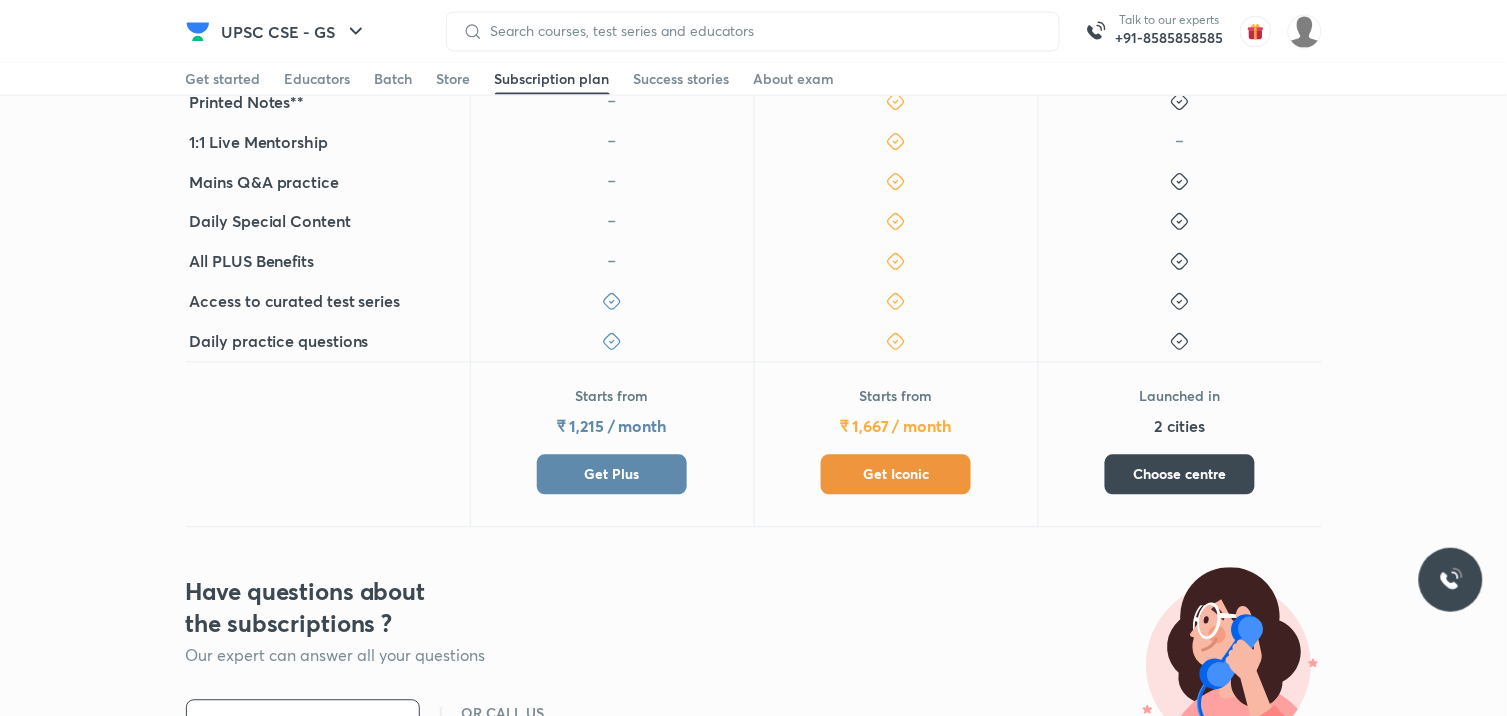 click on "Get Plus" at bounding box center [612, 475] 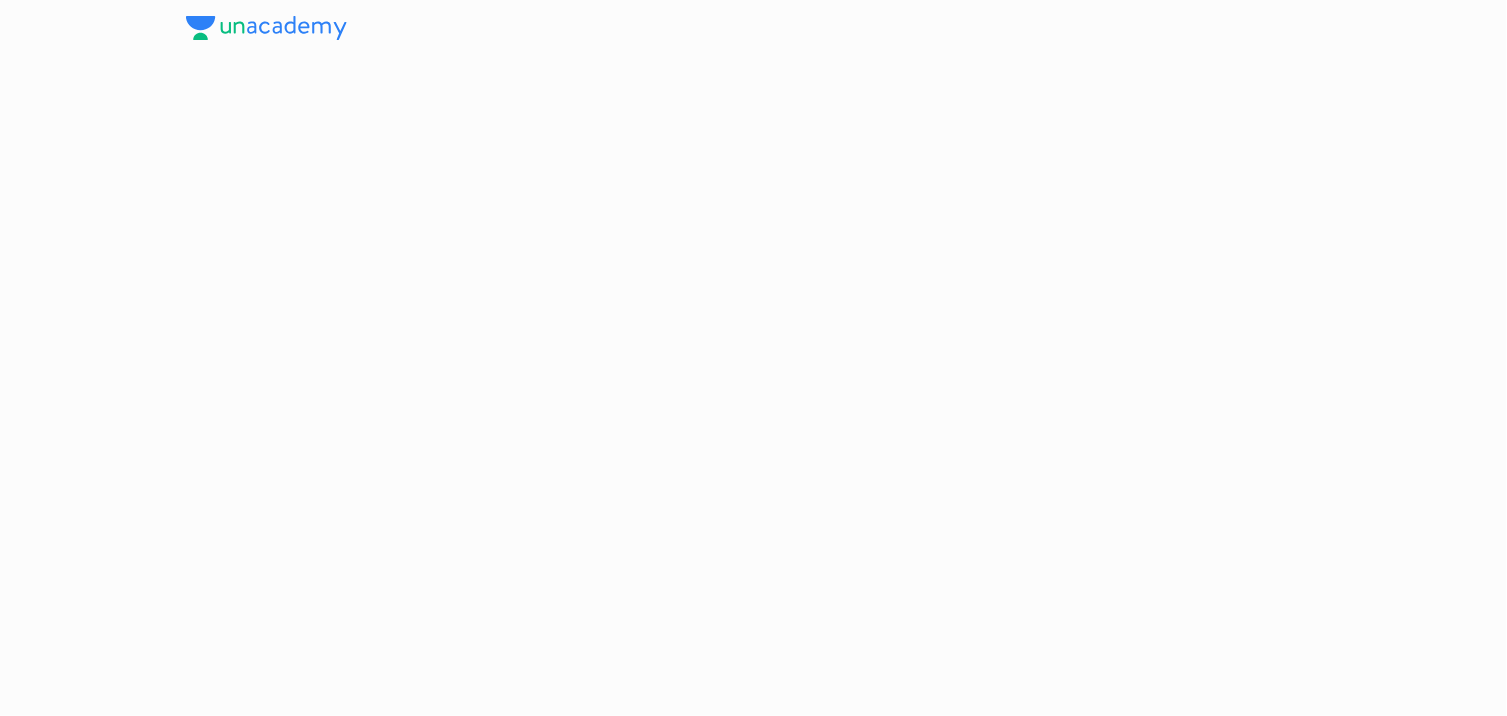 scroll, scrollTop: 0, scrollLeft: 0, axis: both 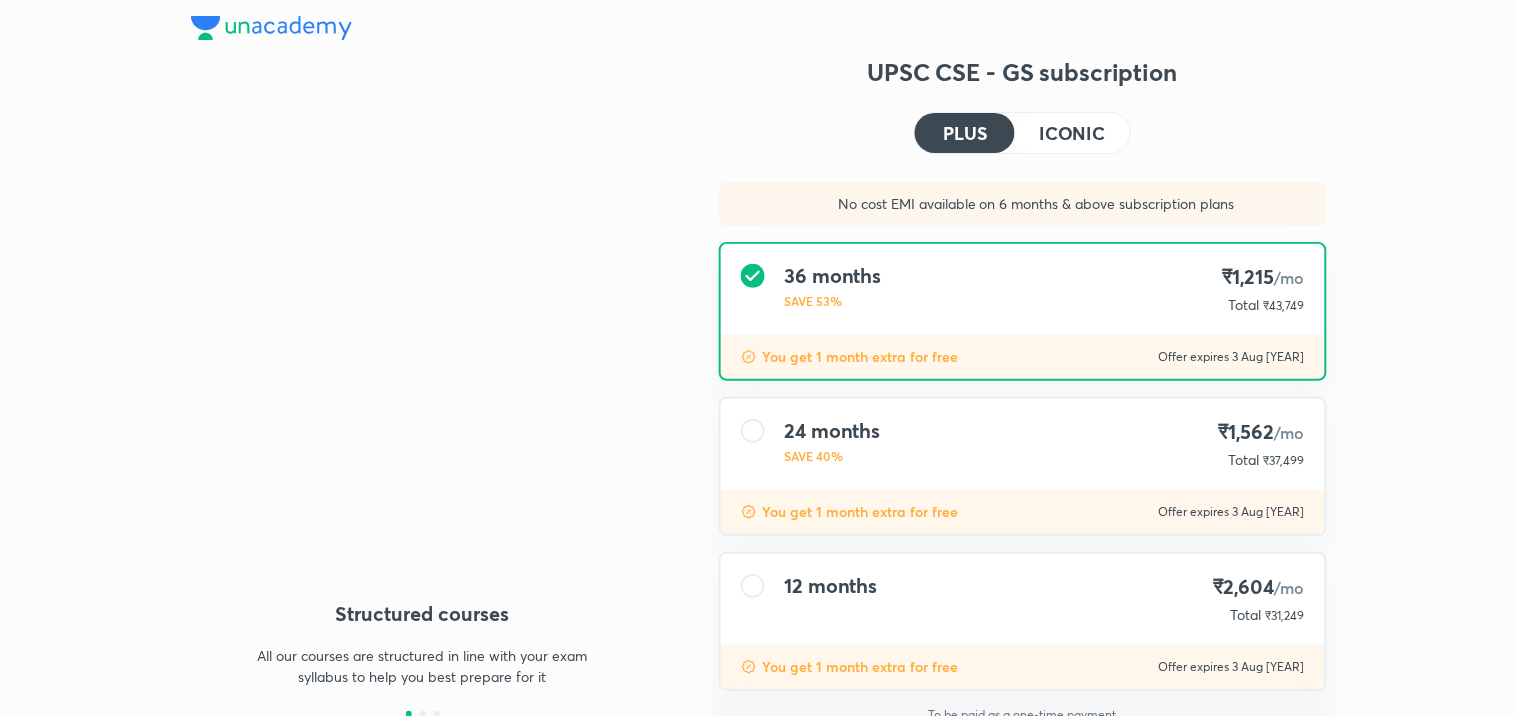 type on "NIKIST" 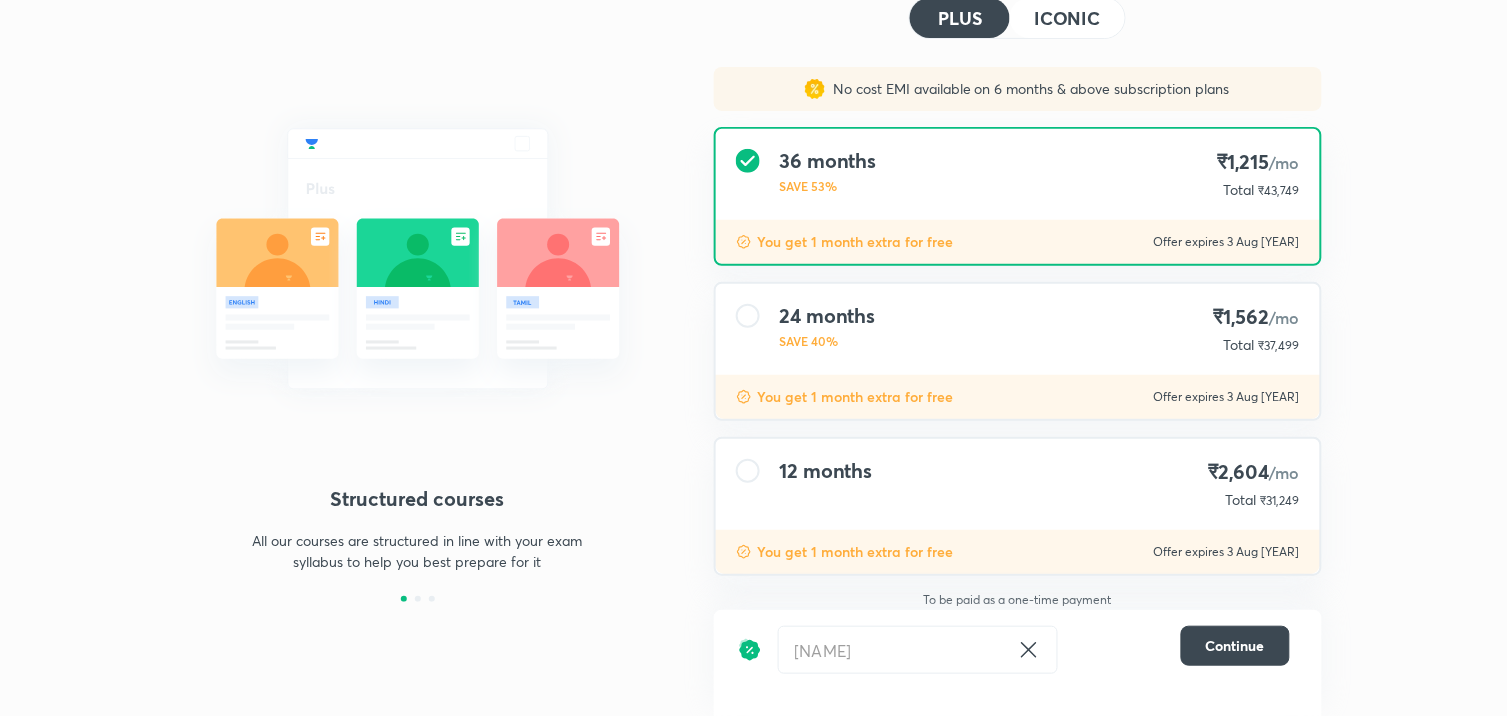 scroll, scrollTop: 114, scrollLeft: 0, axis: vertical 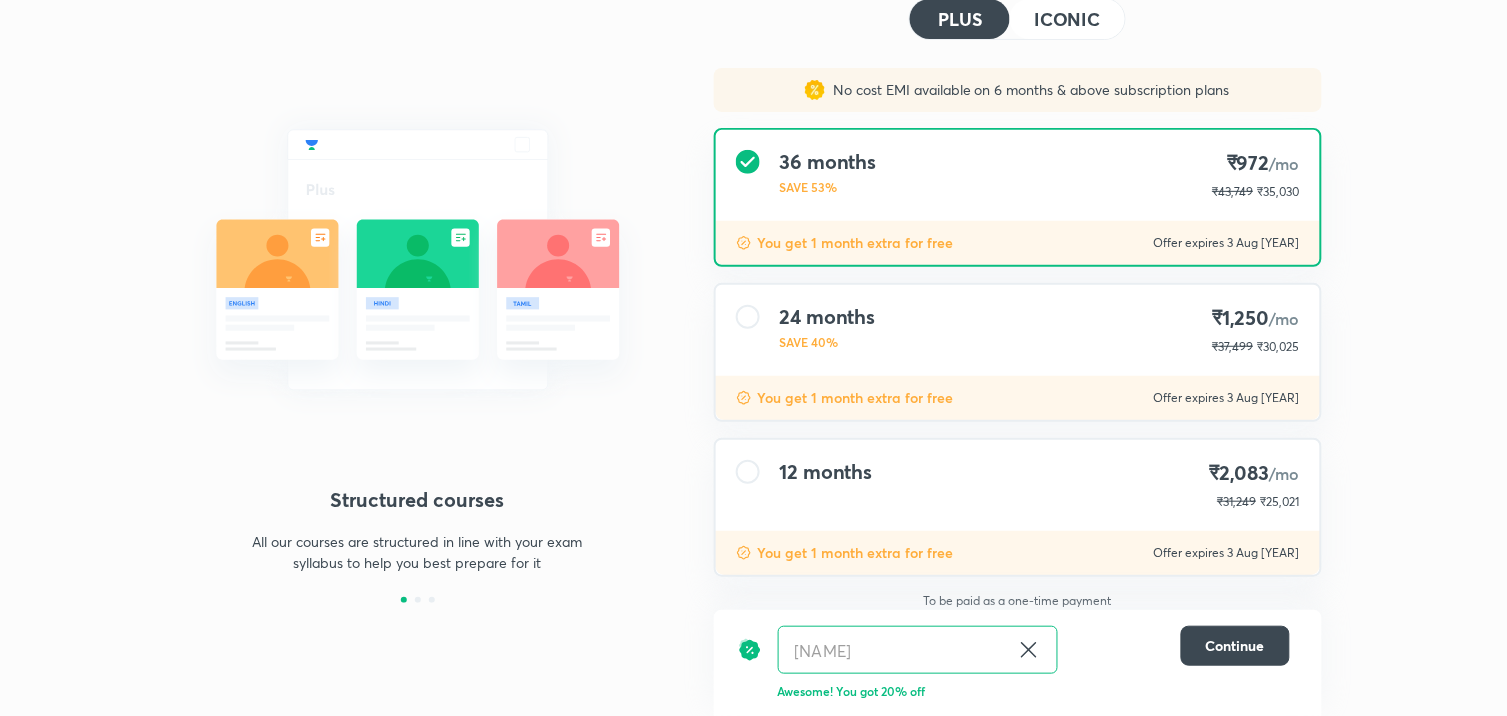 click on "12 months ₹2,083  /mo ₹31,249 ₹25,021" at bounding box center (1018, 485) 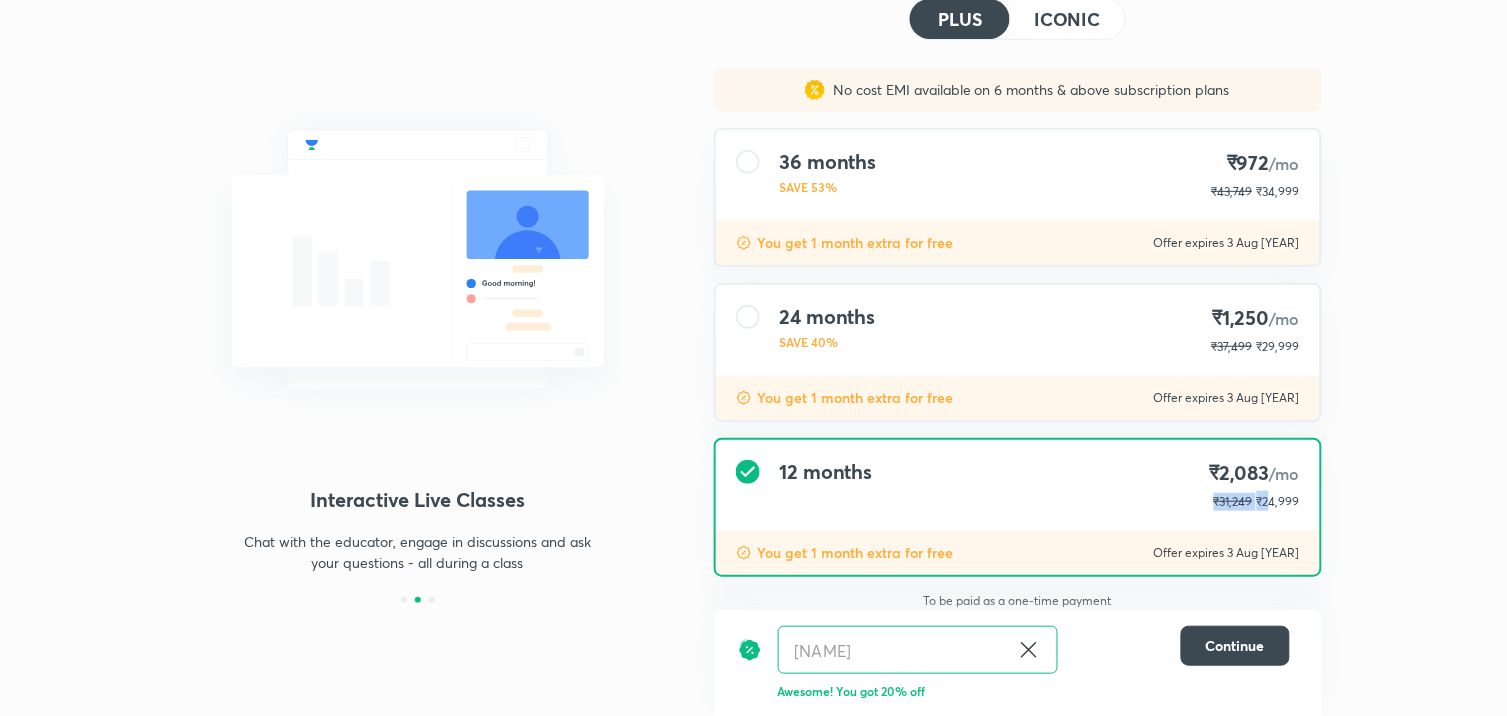 drag, startPoint x: 1214, startPoint y: 497, endPoint x: 1272, endPoint y: 495, distance: 58.034473 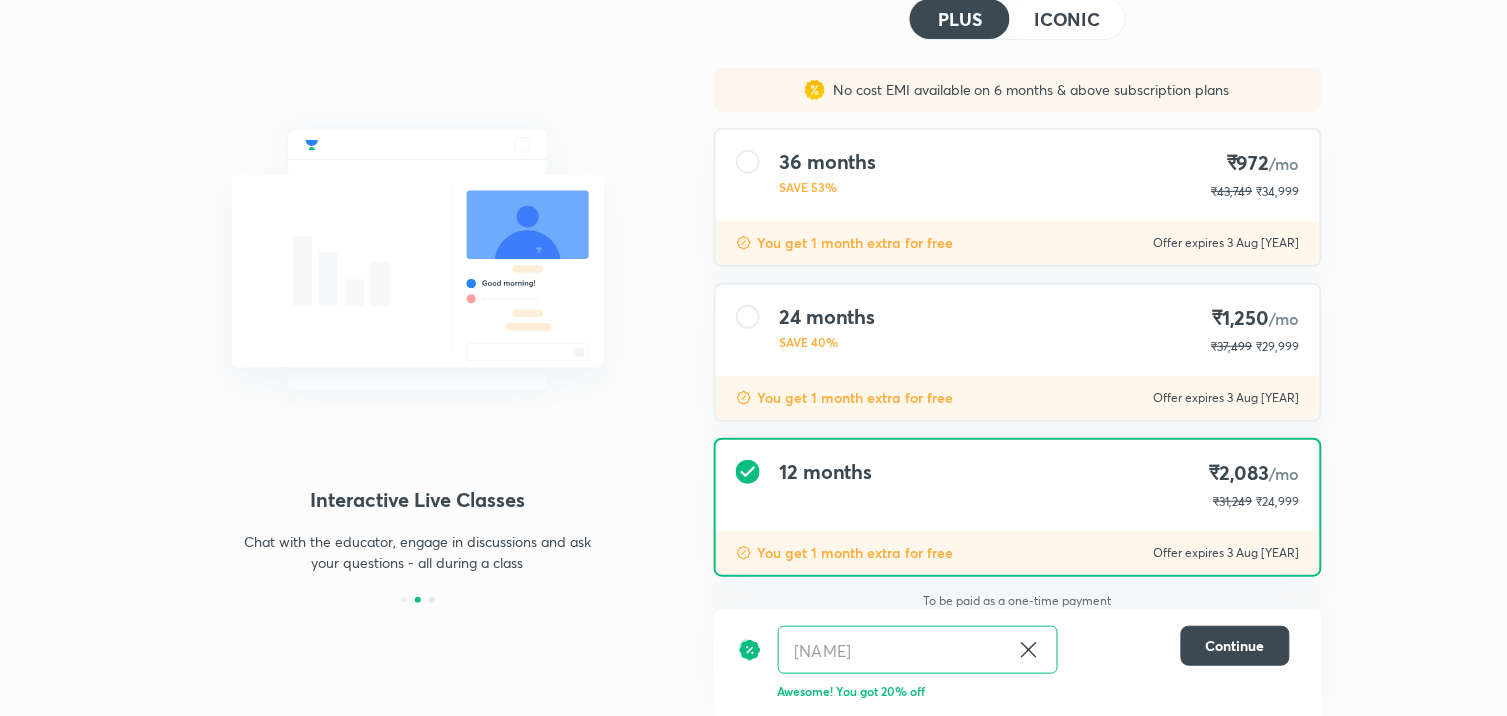 click on "Structured courses All our courses are structured in line with your exam syllabus to help you best prepare for it Interactive Live Classes Chat with the educator, engage in discussions and ask your questions - all during a class Live test and quizzes Take live Mock Tests curated in line with the exam pattern and stay on track with your preparation UPSC CSE - GS subscription PLUS ICONIC No cost EMI available on 6 months & above subscription plans 36 months SAVE 53% ₹972  /mo ₹43,749 ₹34,999 You get 1 month extra for free Offer expires 3 Aug 2025 24 months SAVE 40% ₹1,250  /mo ₹37,499 ₹29,999 You get 1 month extra for free Offer expires 3 Aug 2025 12 months ₹2,083  /mo ₹31,249 ₹24,999 You get 1 month extra for free Offer expires 3 Aug 2025 To be paid as a one-time payment NIKIST ​ Continue Awesome! You got 20% off" at bounding box center (753, 305) 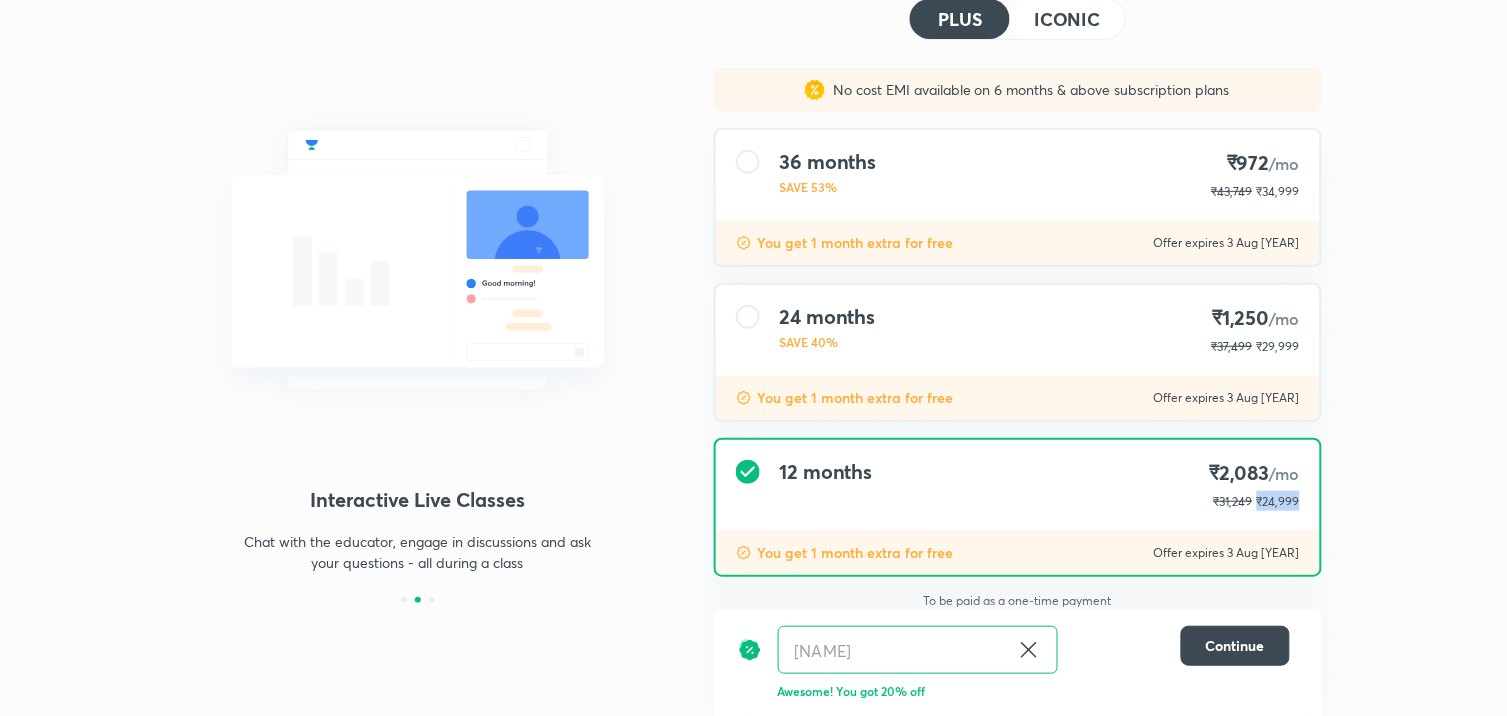 drag, startPoint x: 1255, startPoint y: 490, endPoint x: 1357, endPoint y: 487, distance: 102.044106 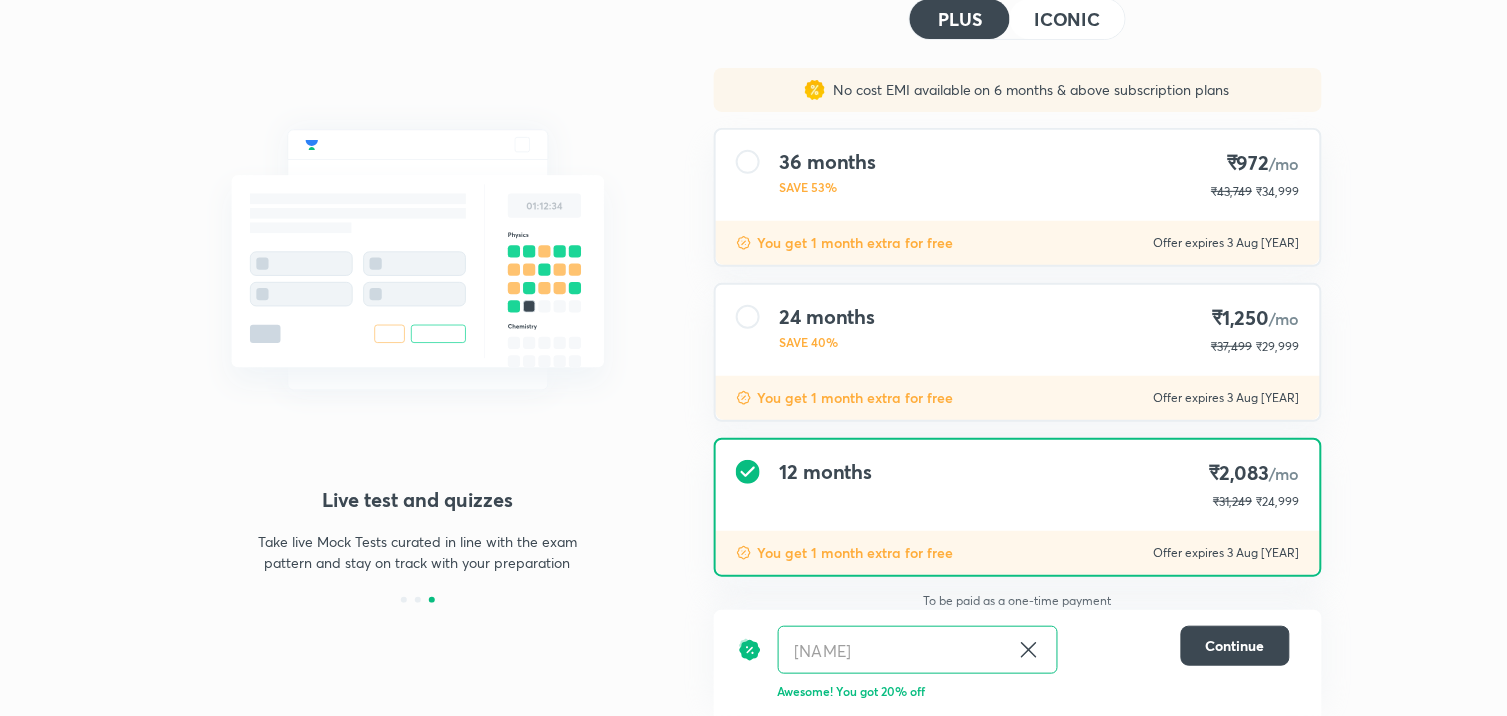 click on "Structured courses All our courses are structured in line with your exam syllabus to help you best prepare for it Interactive Live Classes Chat with the educator, engage in discussions and ask your questions - all during a class Live test and quizzes Take live Mock Tests curated in line with the exam pattern and stay on track with your preparation UPSC CSE - GS subscription PLUS ICONIC No cost EMI available on 6 months & above subscription plans 36 months SAVE 53% ₹972  /mo ₹43,749 ₹34,999 You get 1 month extra for free Offer expires 3 Aug 2025 24 months SAVE 40% ₹1,250  /mo ₹37,499 ₹29,999 You get 1 month extra for free Offer expires 3 Aug 2025 12 months ₹2,083  /mo ₹31,249 ₹24,999 You get 1 month extra for free Offer expires 3 Aug 2025 To be paid as a one-time payment NIKIST ​ Continue Awesome! You got 20% off" at bounding box center [753, 305] 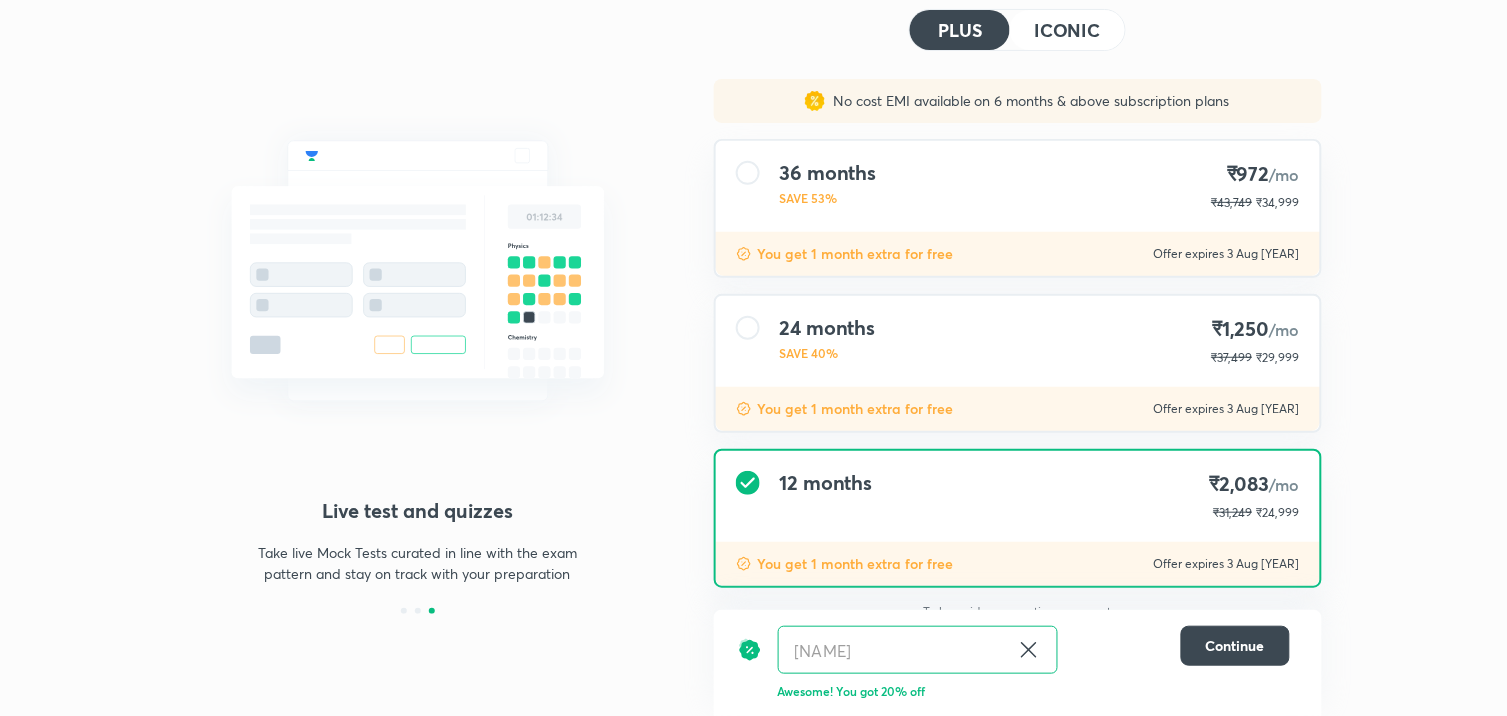 scroll, scrollTop: 0, scrollLeft: 0, axis: both 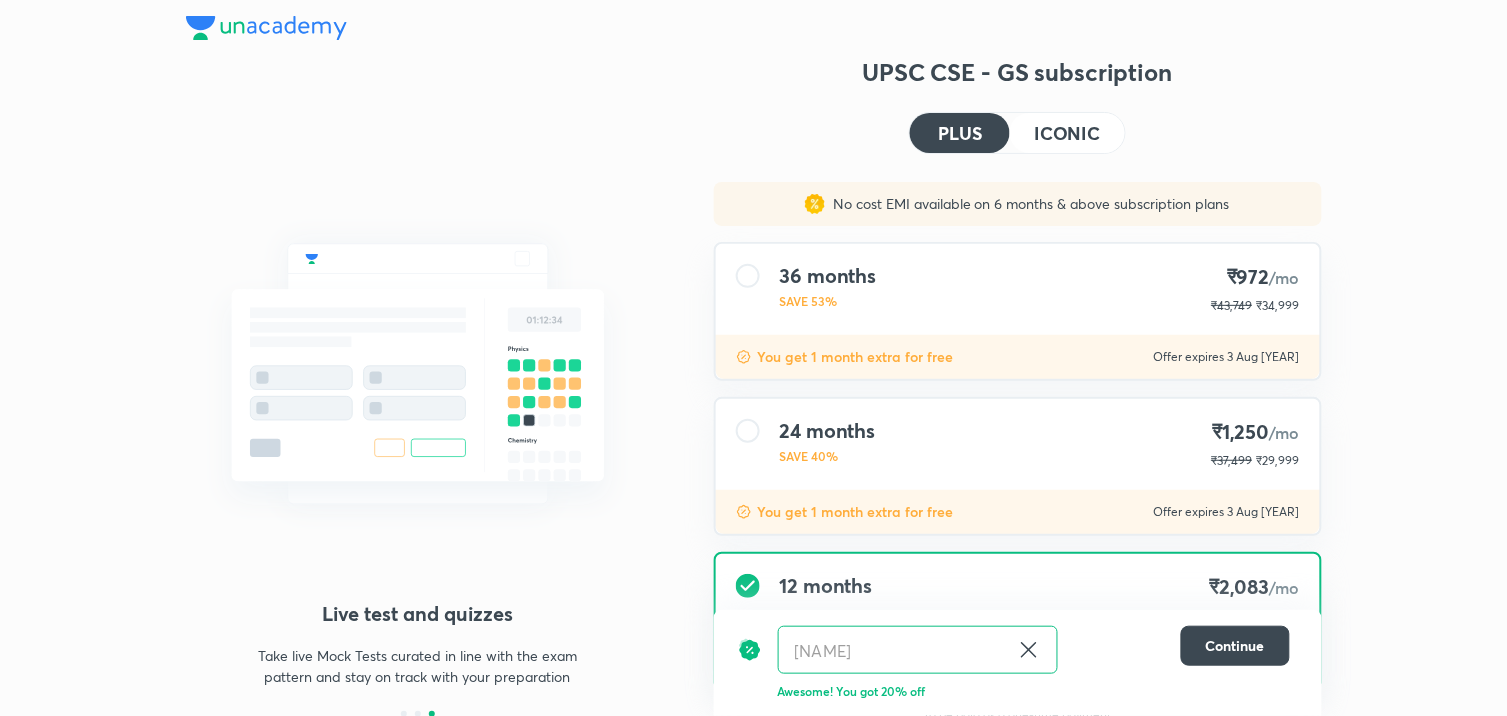 drag, startPoint x: 244, startPoint y: 40, endPoint x: 351, endPoint y: 66, distance: 110.11358 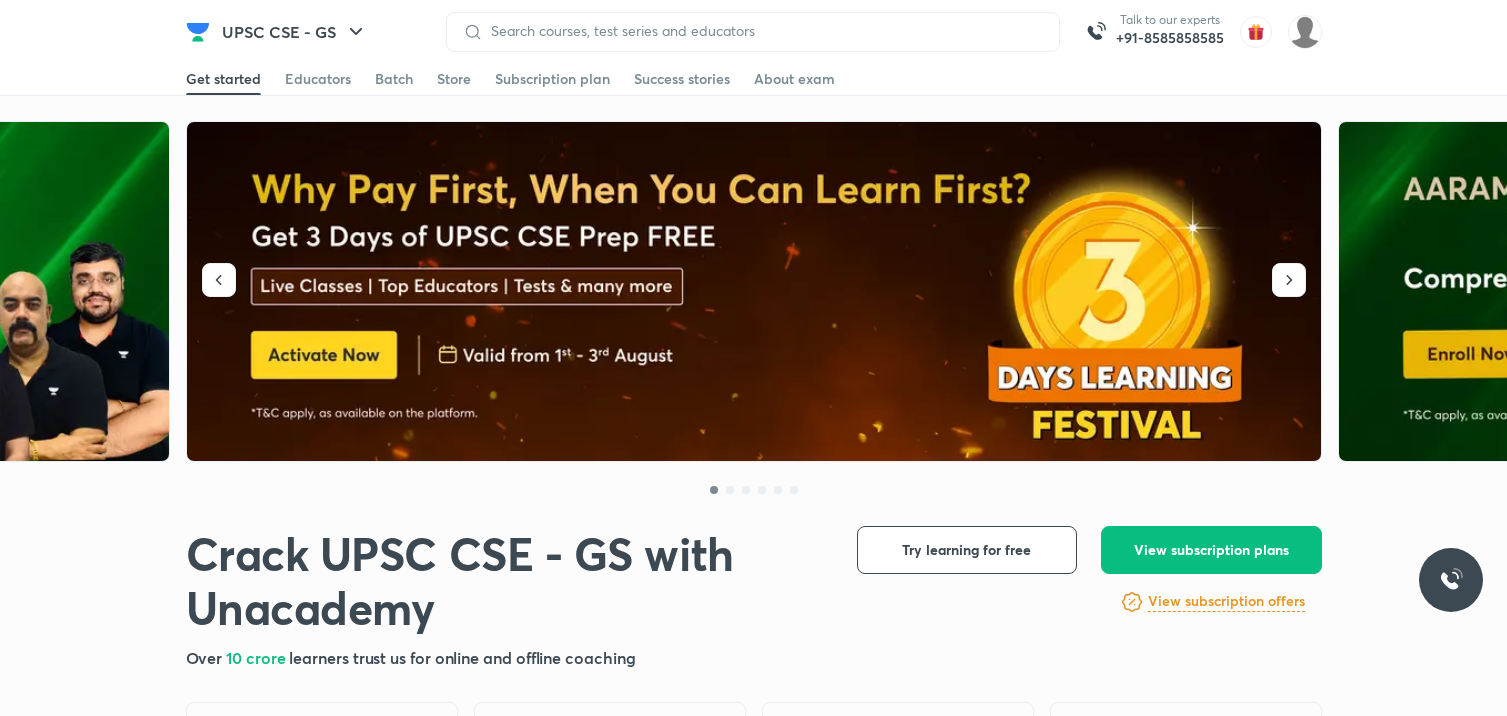 scroll, scrollTop: 0, scrollLeft: 0, axis: both 